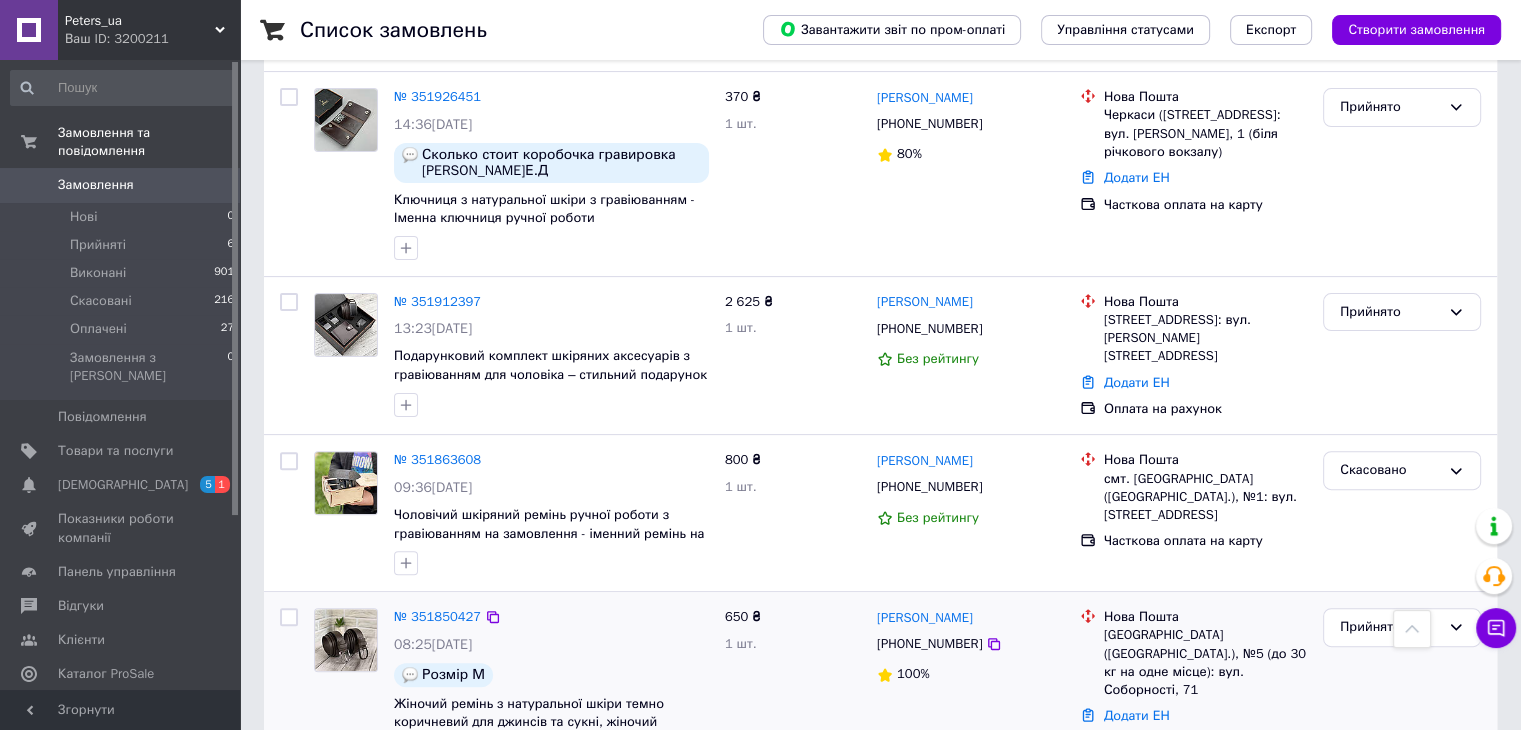 scroll, scrollTop: 300, scrollLeft: 0, axis: vertical 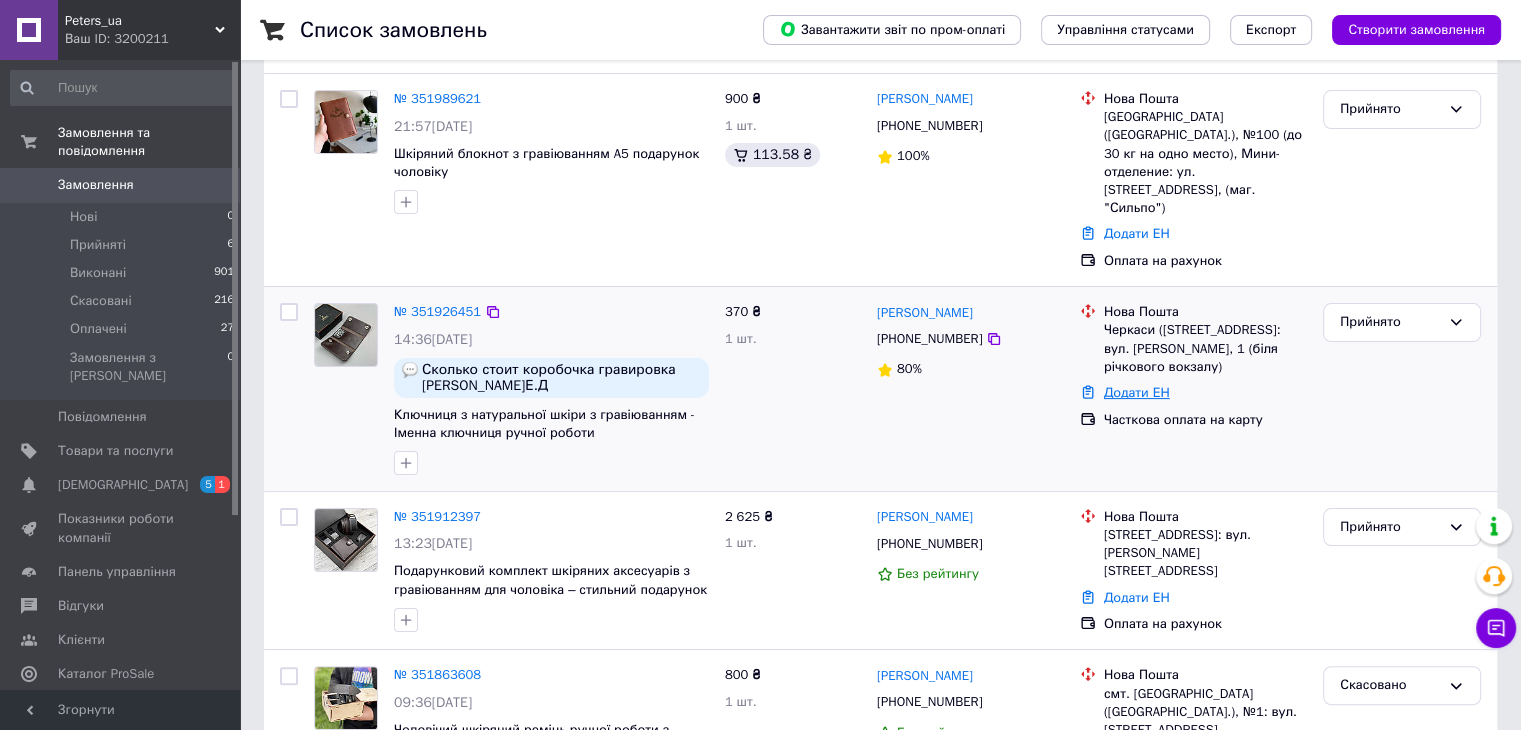 click on "Додати ЕН" at bounding box center (1137, 392) 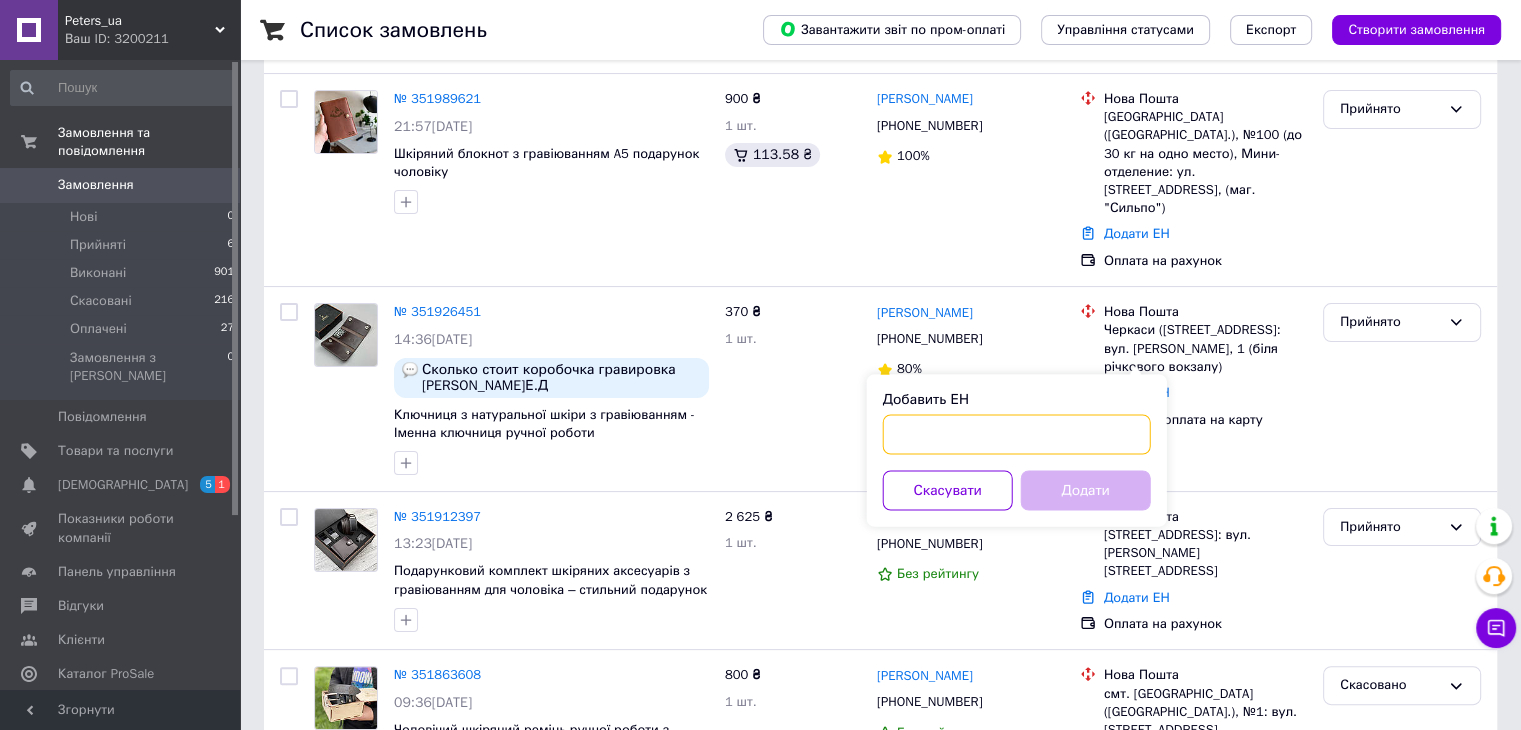 click on "Добавить ЕН" at bounding box center [1017, 434] 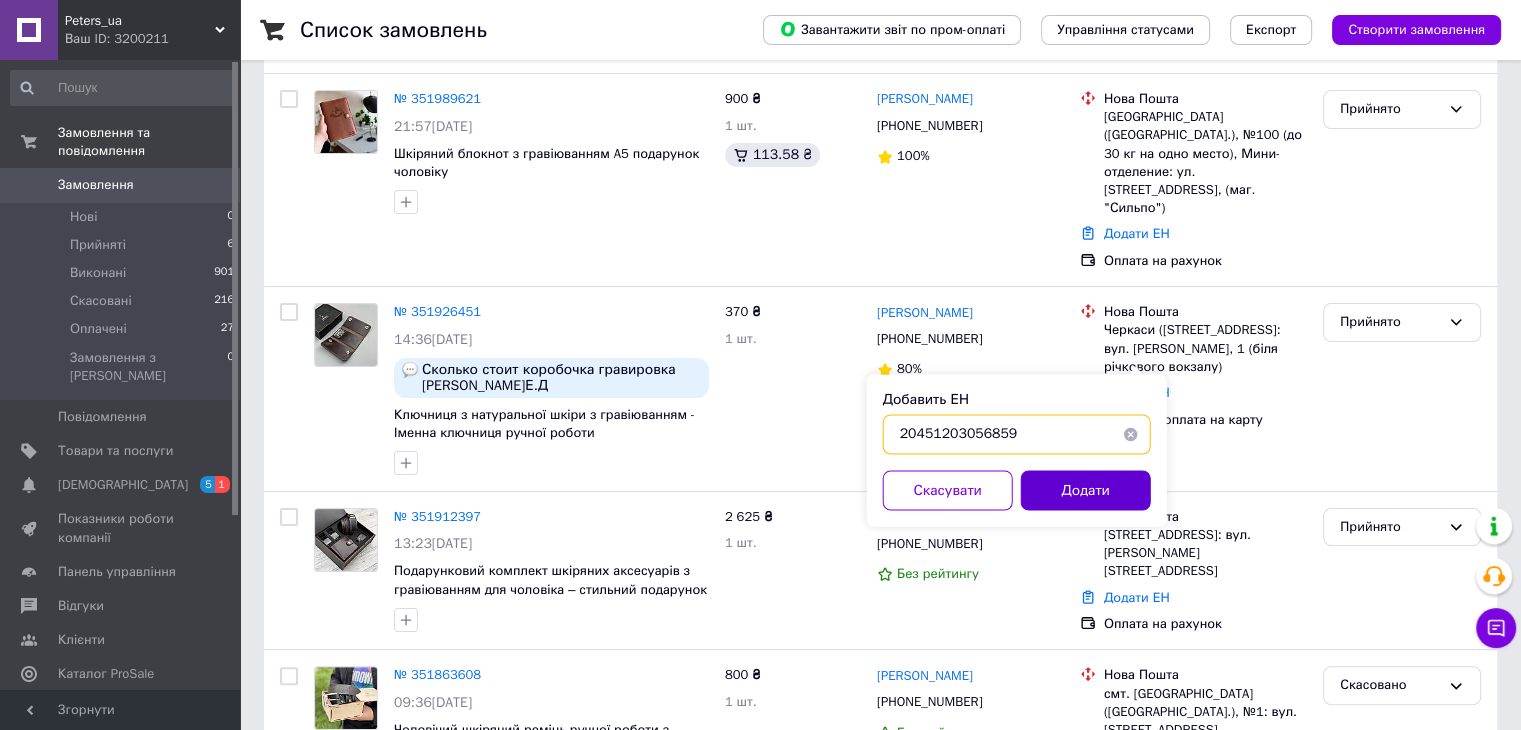 type on "20451203056859" 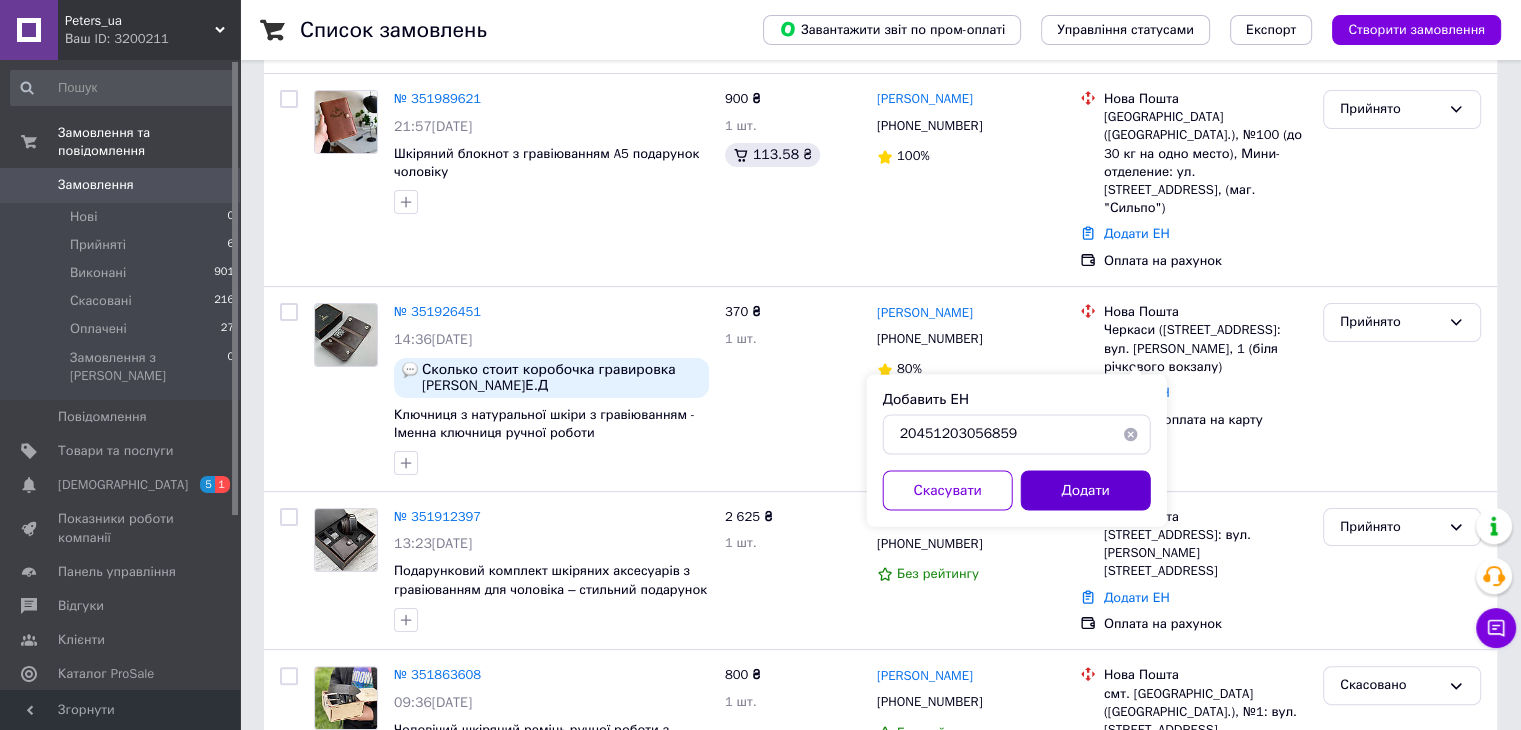click on "Додати" at bounding box center [1086, 490] 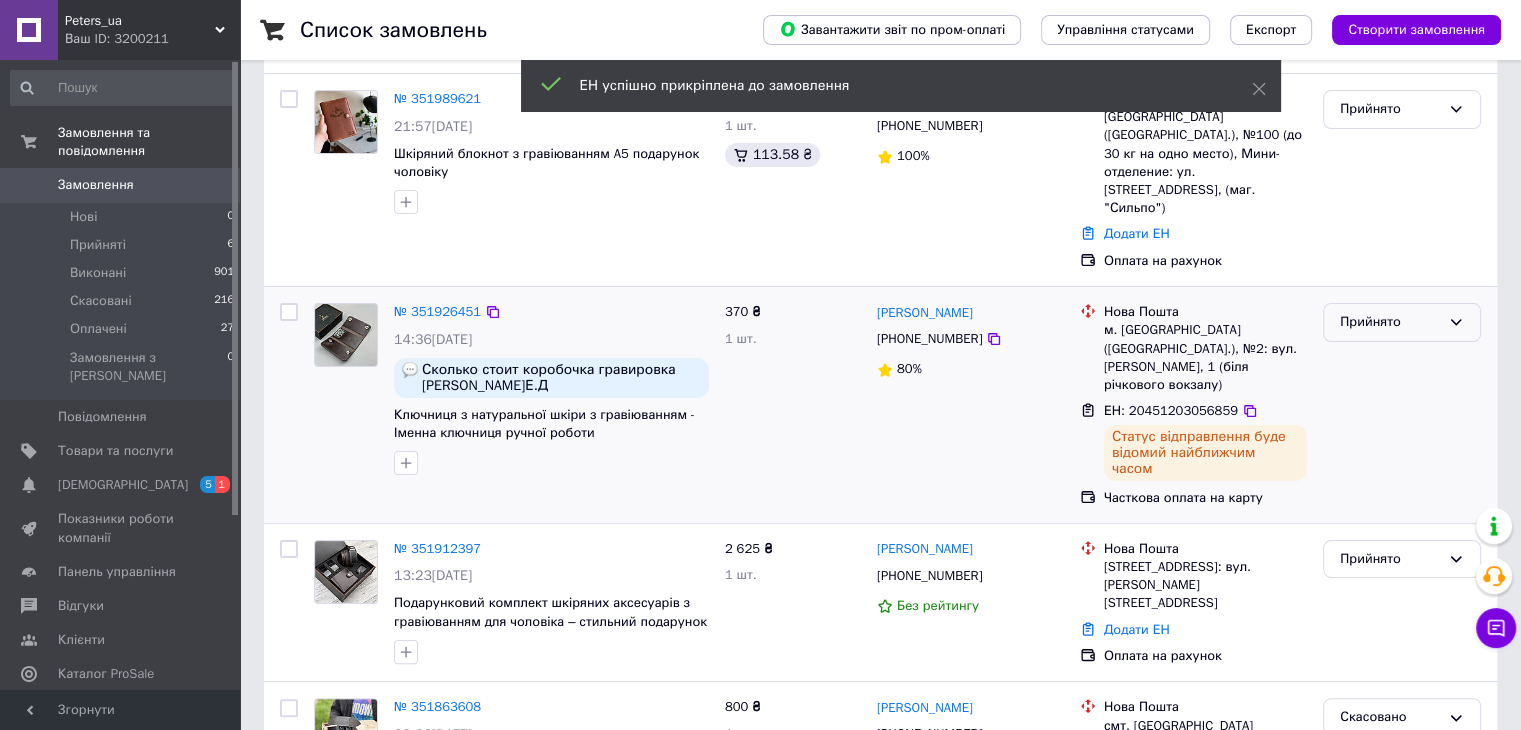 click on "Прийнято" at bounding box center [1402, 322] 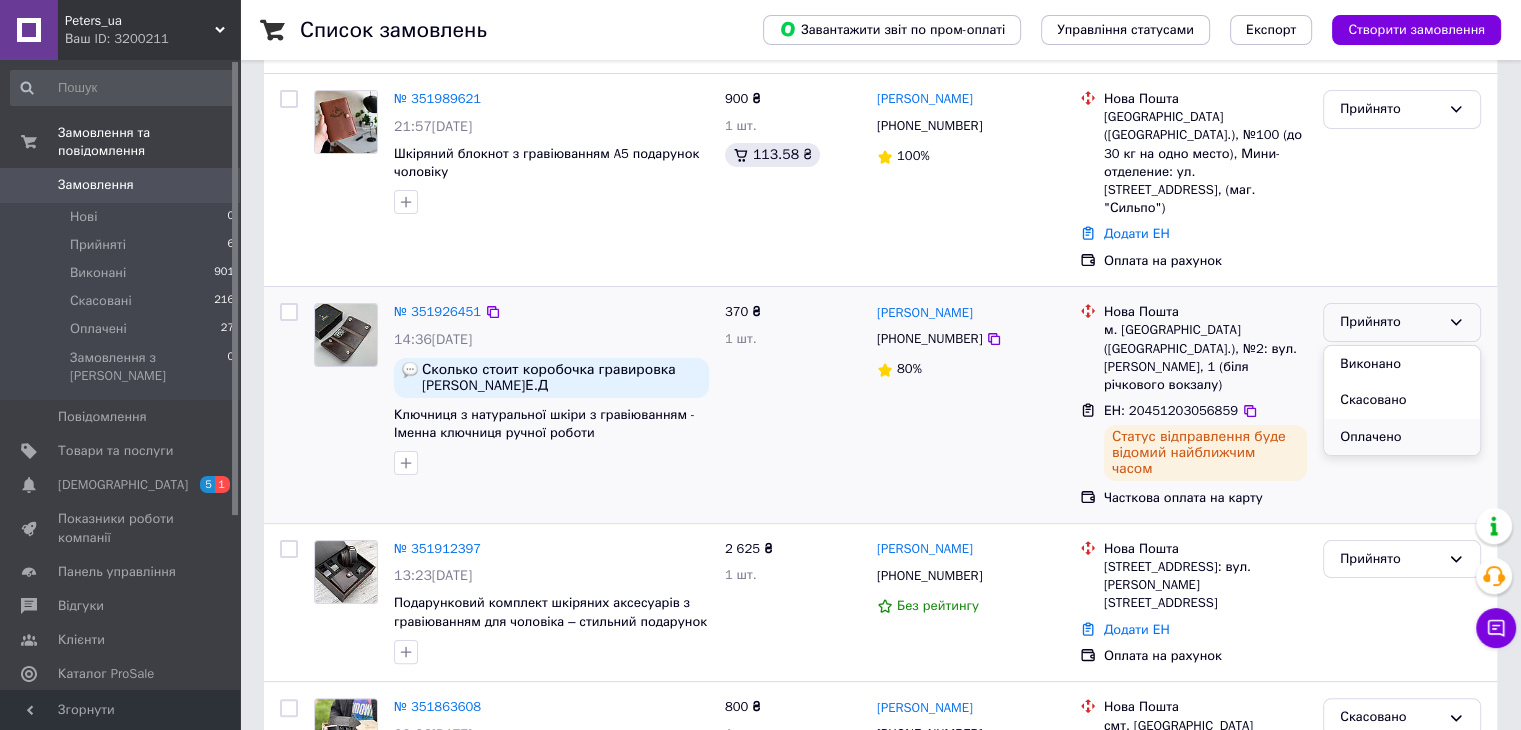 click on "Оплачено" at bounding box center (1402, 437) 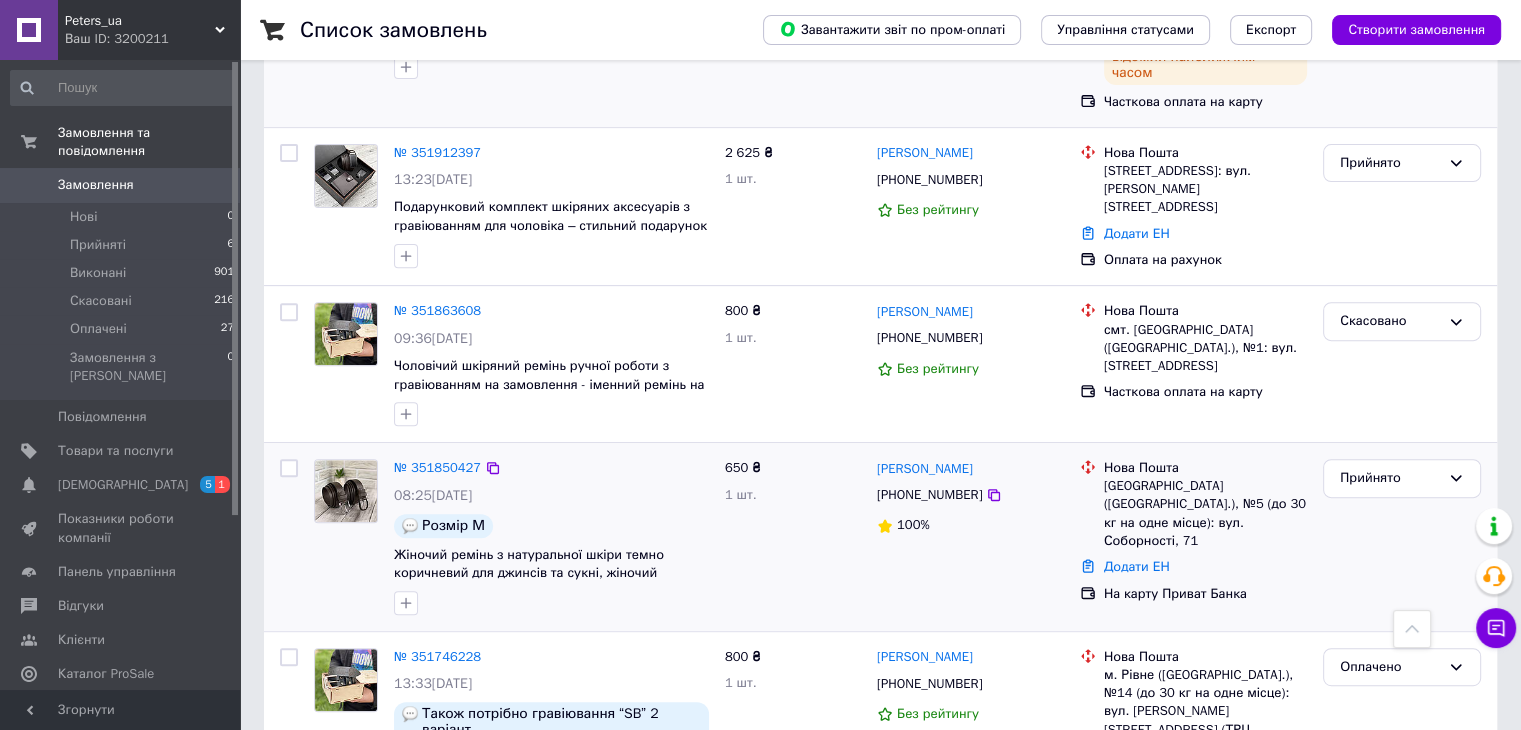 scroll, scrollTop: 700, scrollLeft: 0, axis: vertical 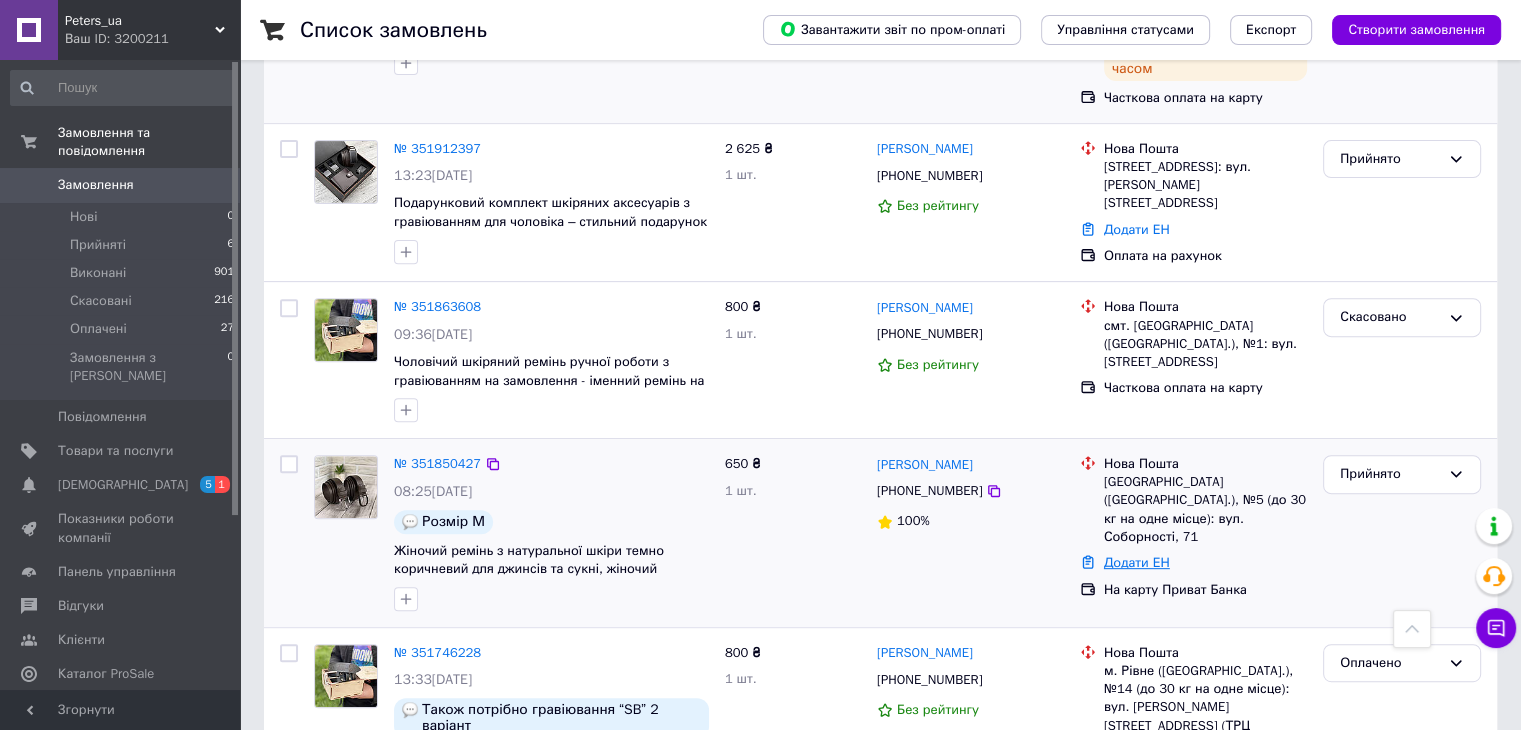 click on "Додати ЕН" at bounding box center [1137, 562] 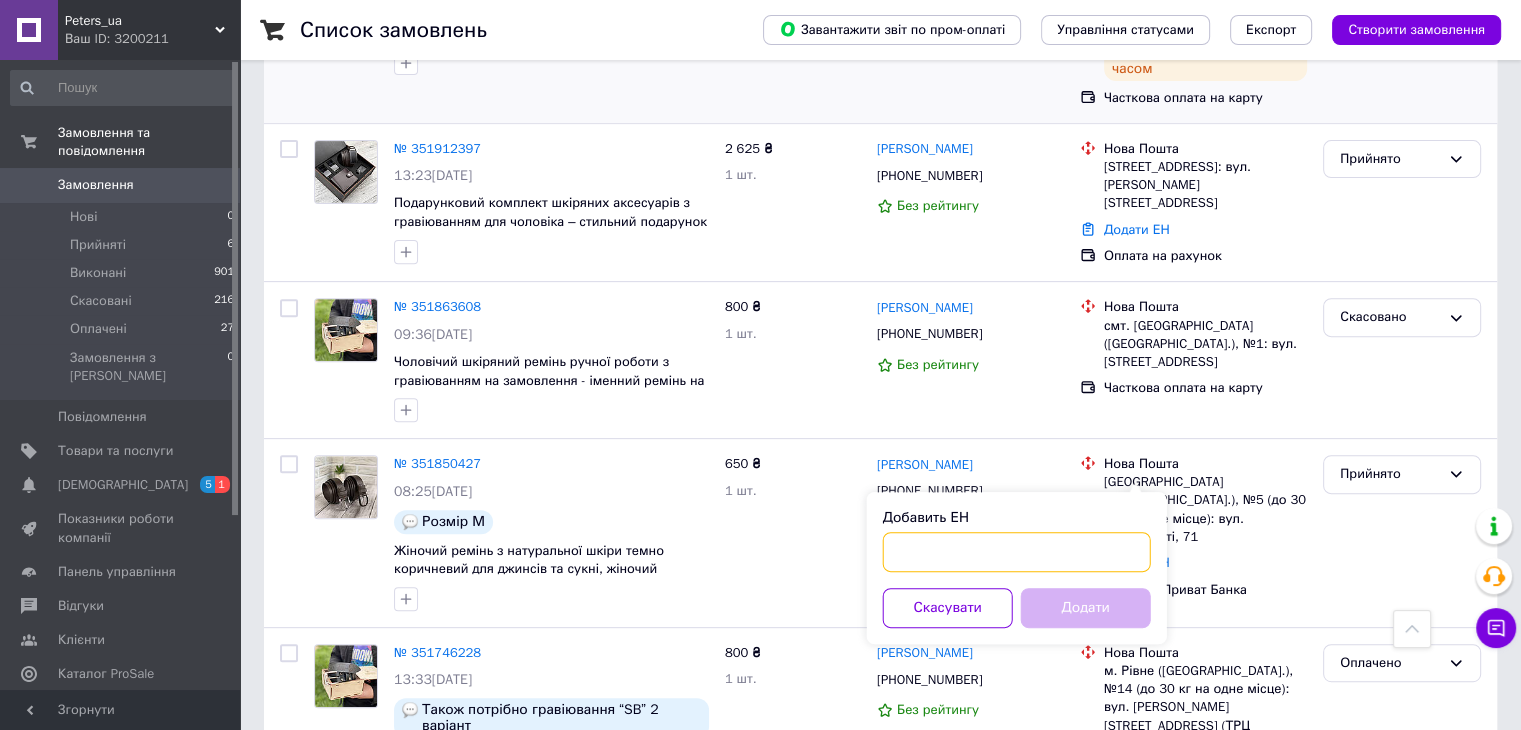 click on "Добавить ЕН" at bounding box center [1017, 552] 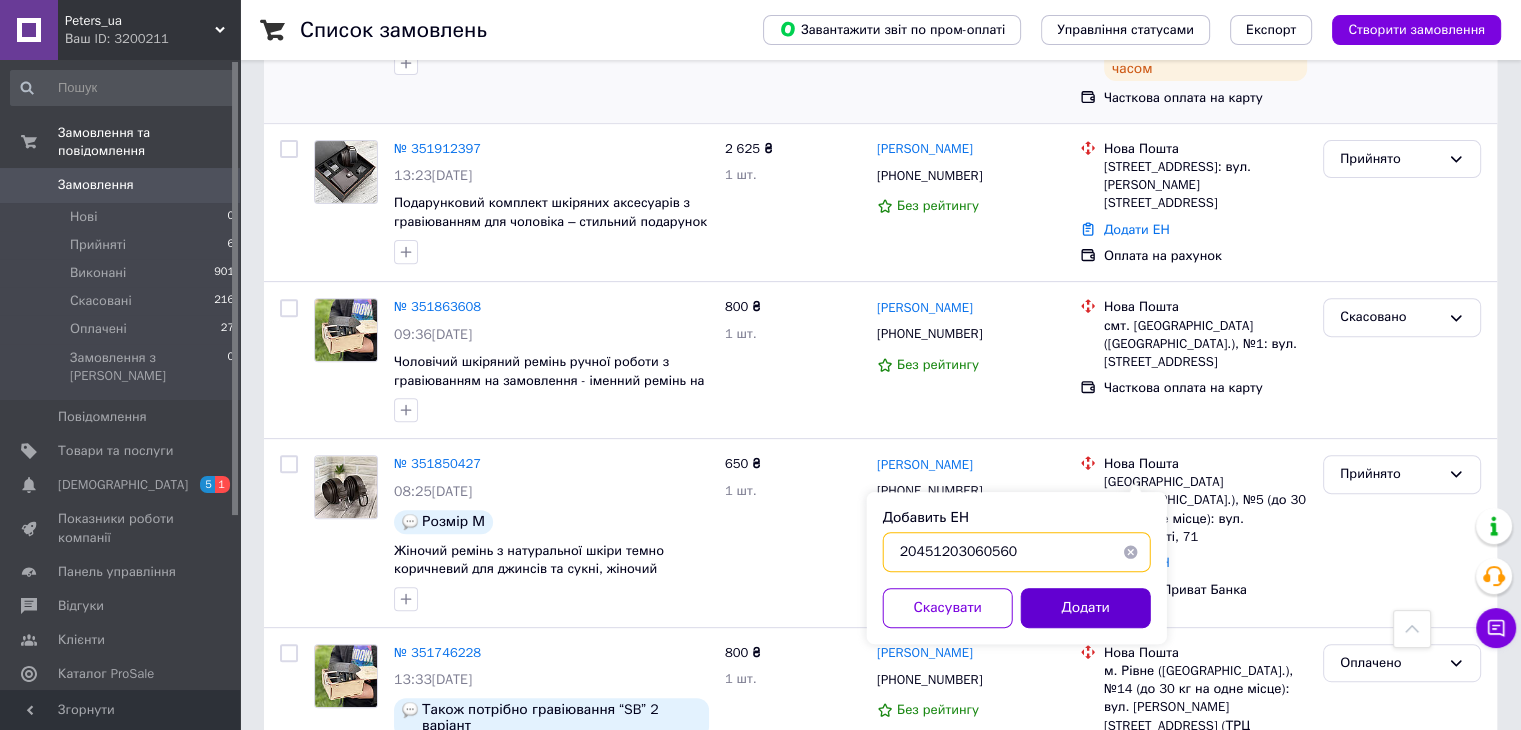 type on "20451203060560" 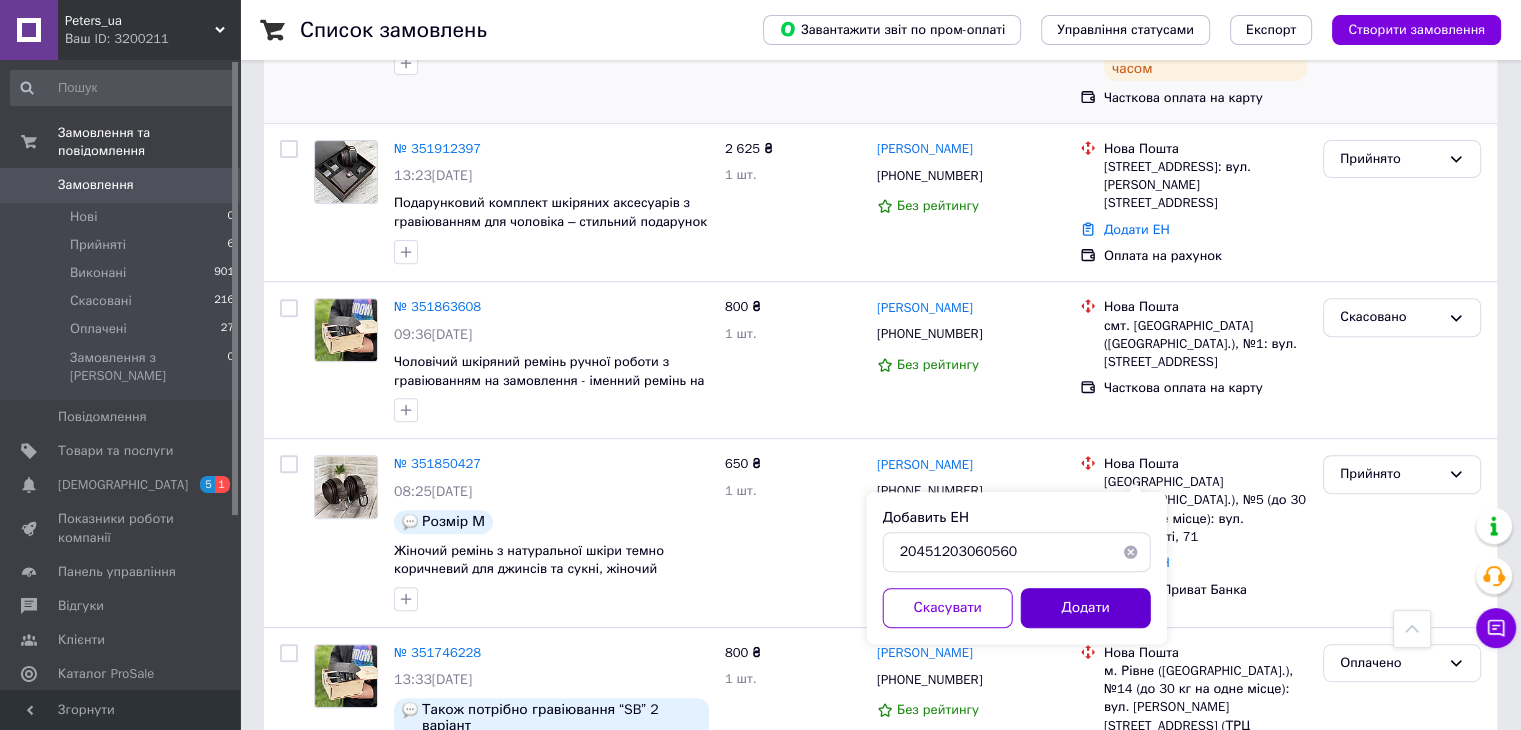 click on "Додати" at bounding box center [1086, 608] 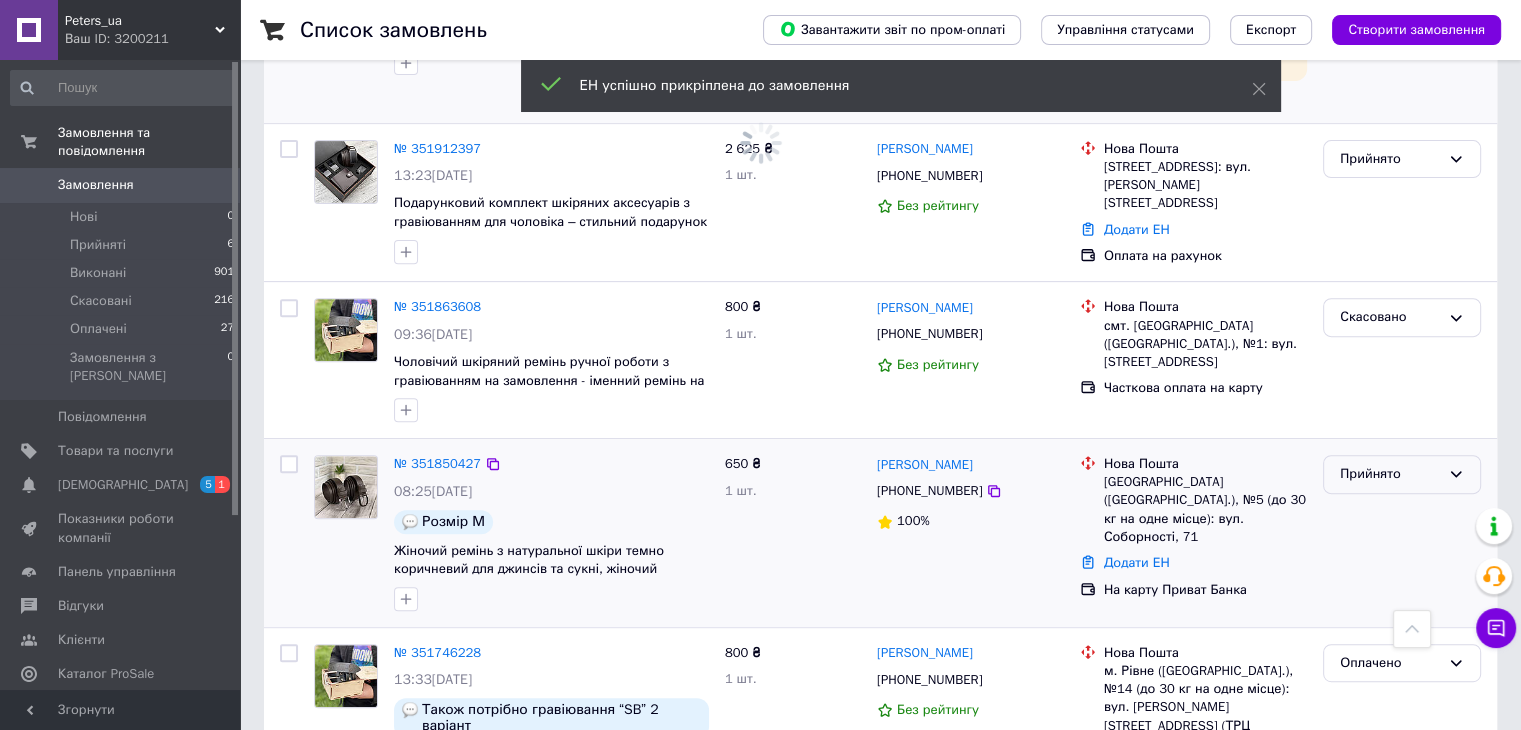click on "Прийнято" at bounding box center (1390, 474) 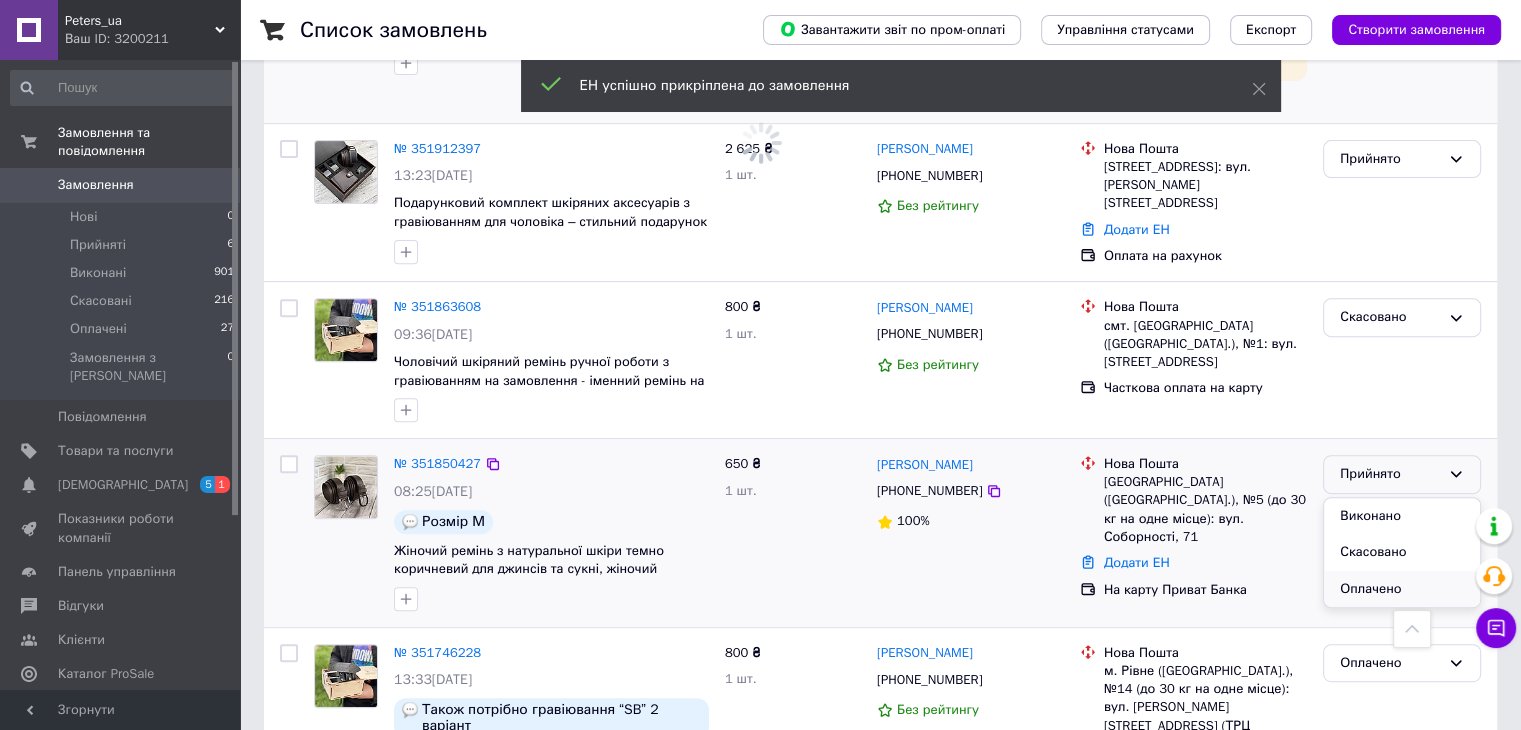 click on "Оплачено" at bounding box center [1402, 589] 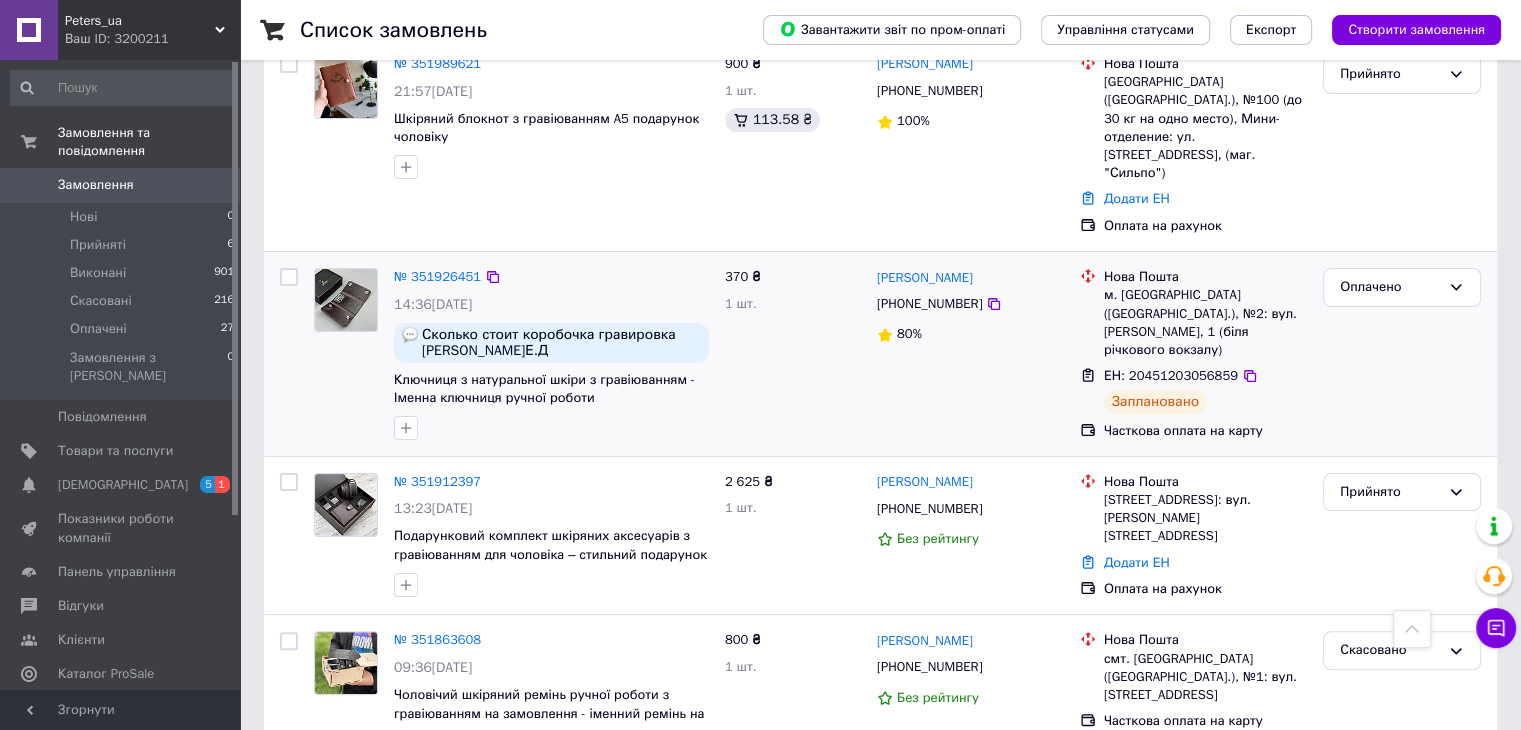 scroll, scrollTop: 300, scrollLeft: 0, axis: vertical 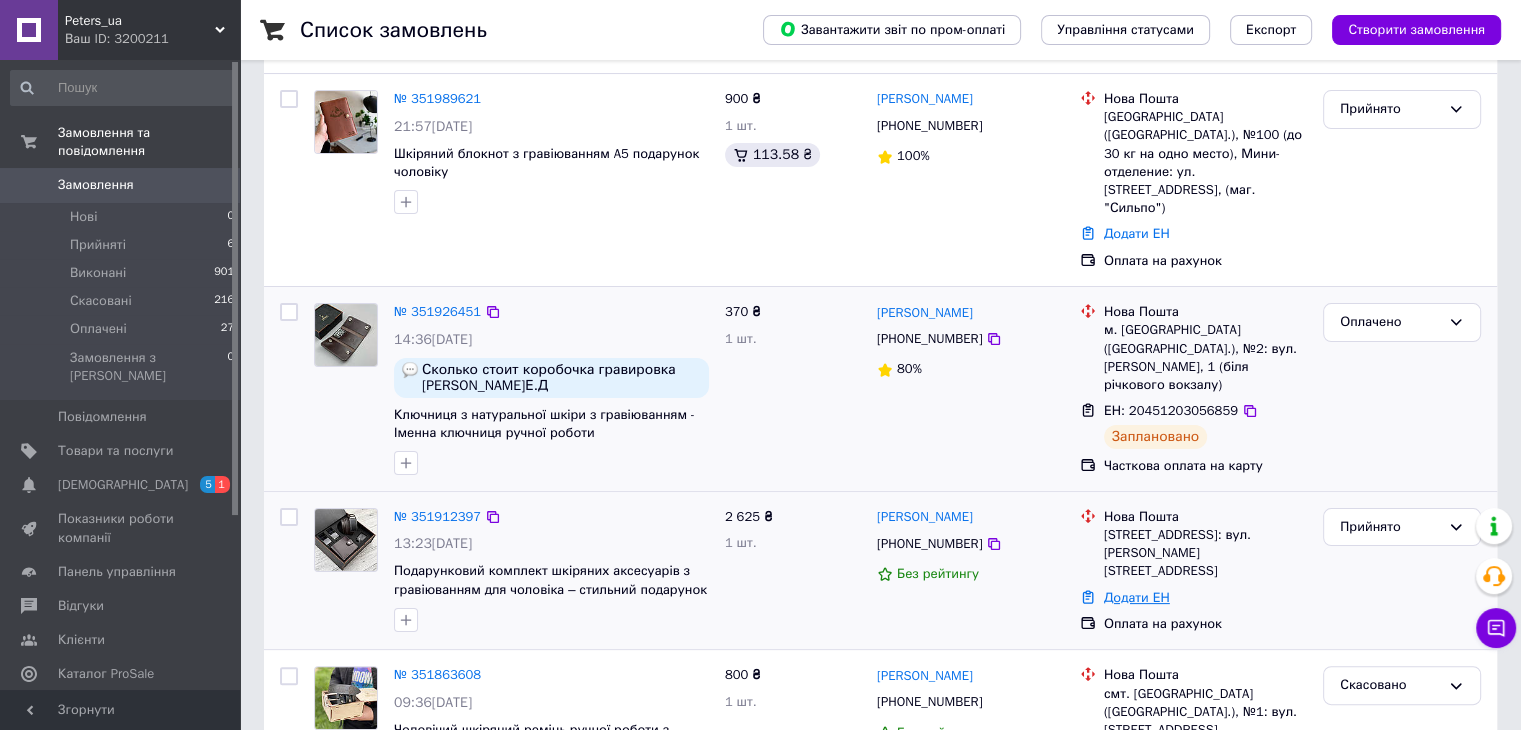 click on "Додати ЕН" at bounding box center (1137, 597) 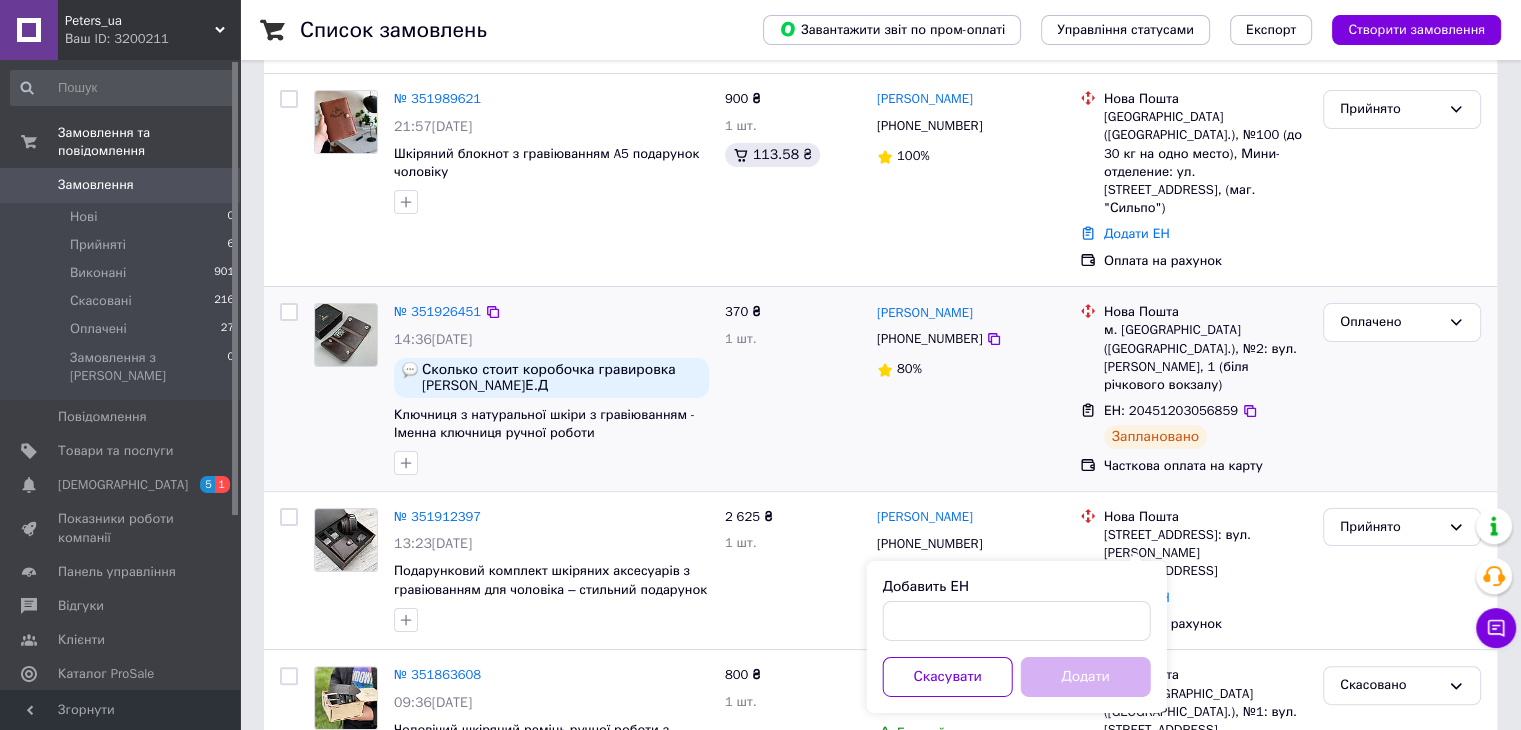 click on "Добавить ЕН" at bounding box center [1017, 587] 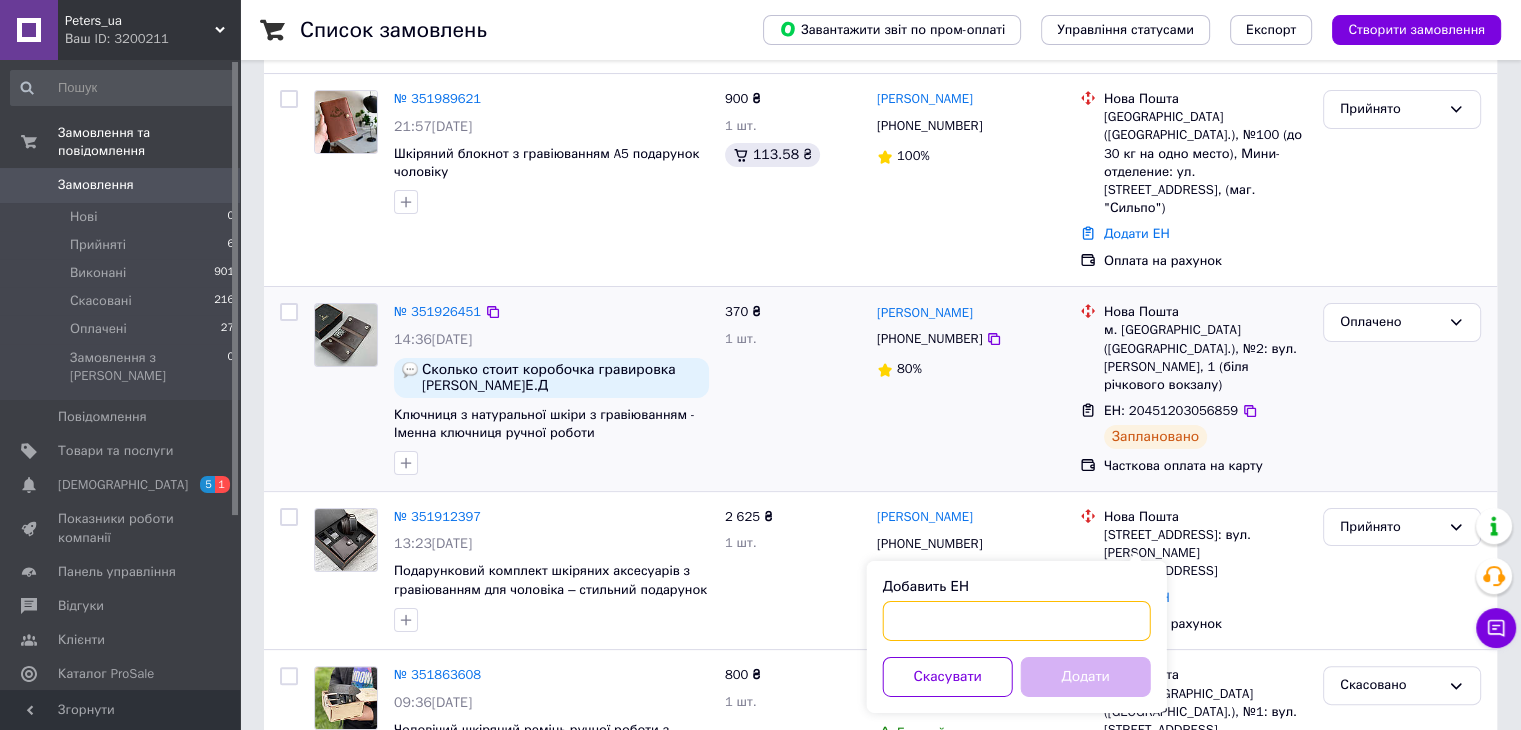 click on "Добавить ЕН" at bounding box center [1017, 621] 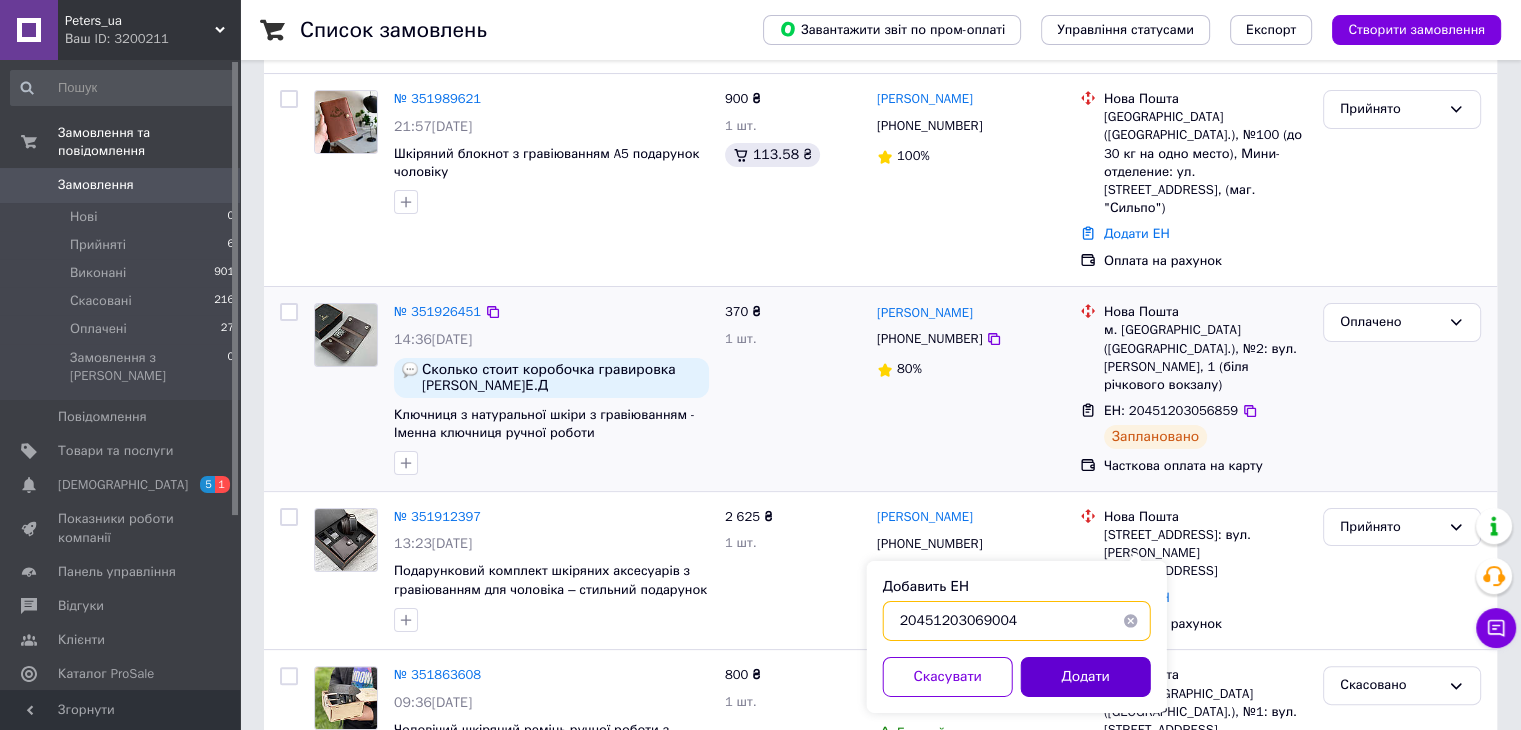 type on "20451203069004" 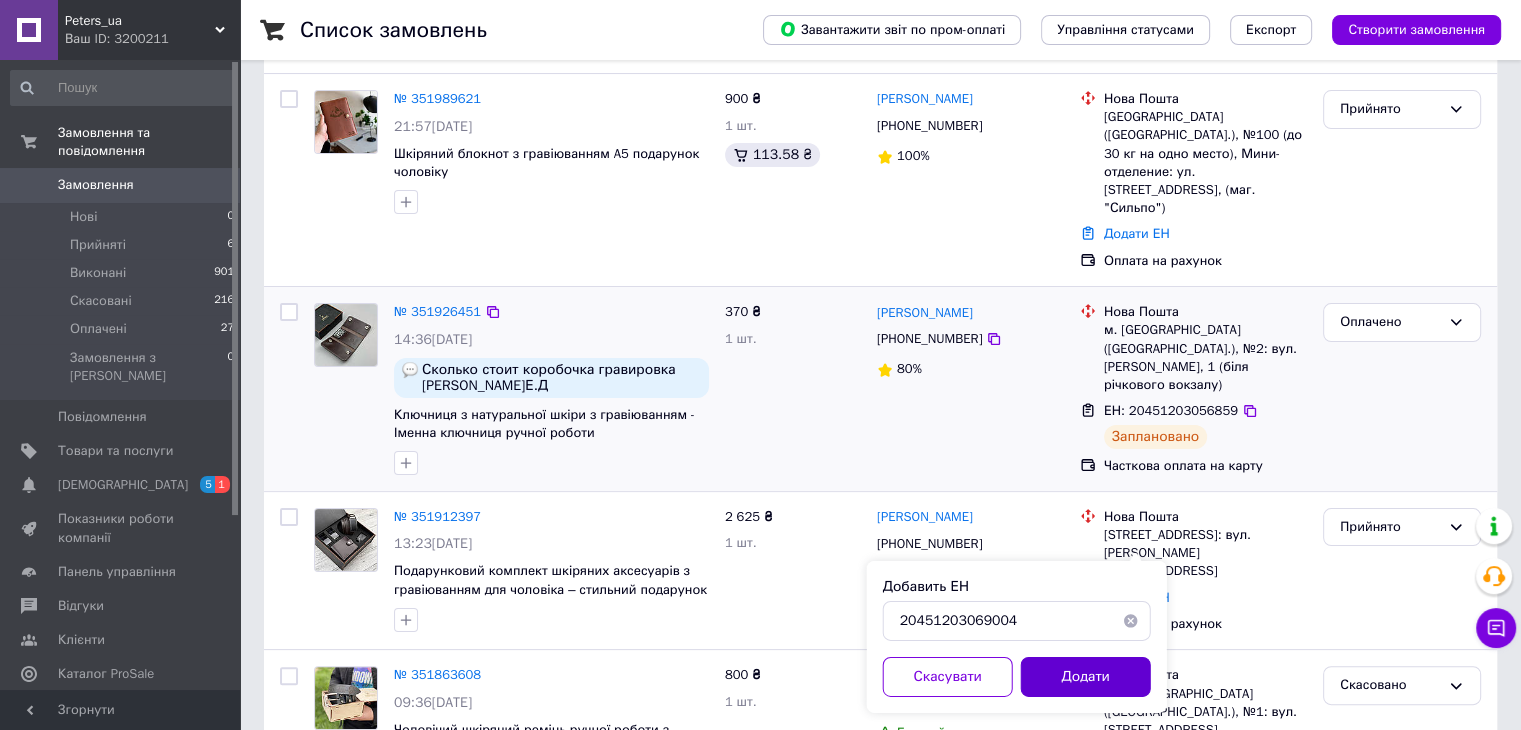 click on "Додати" at bounding box center [1086, 677] 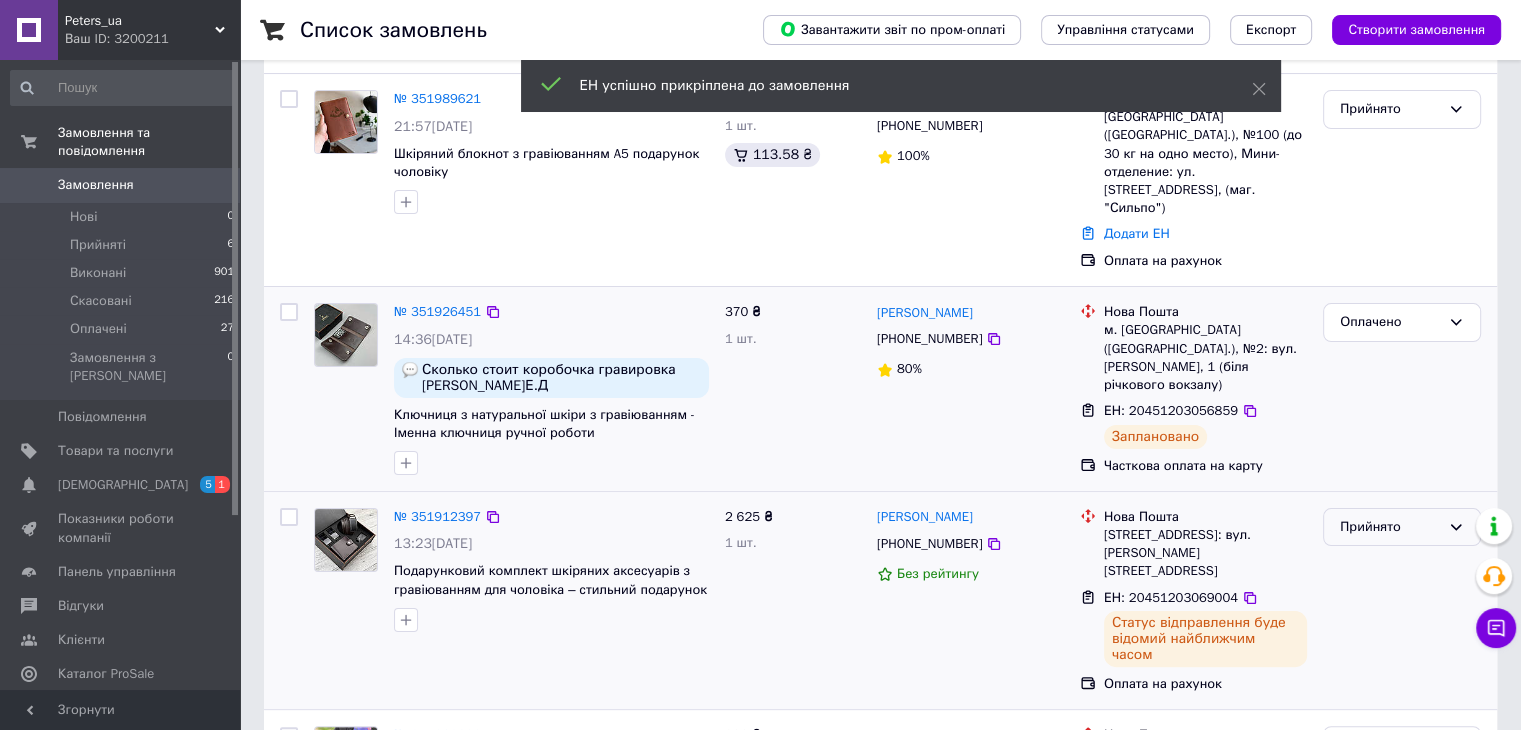 click on "Прийнято" at bounding box center (1390, 527) 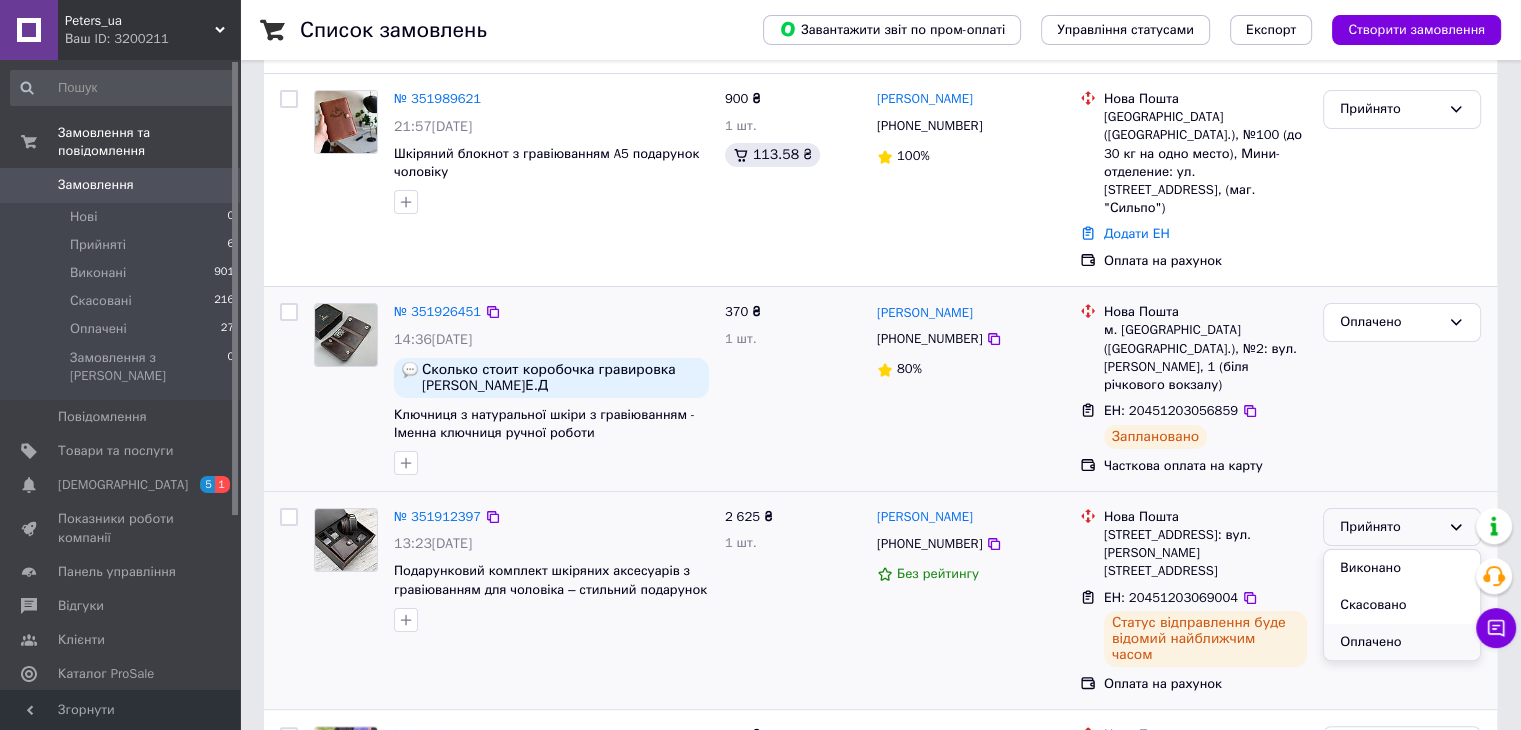 click on "Оплачено" at bounding box center [1402, 642] 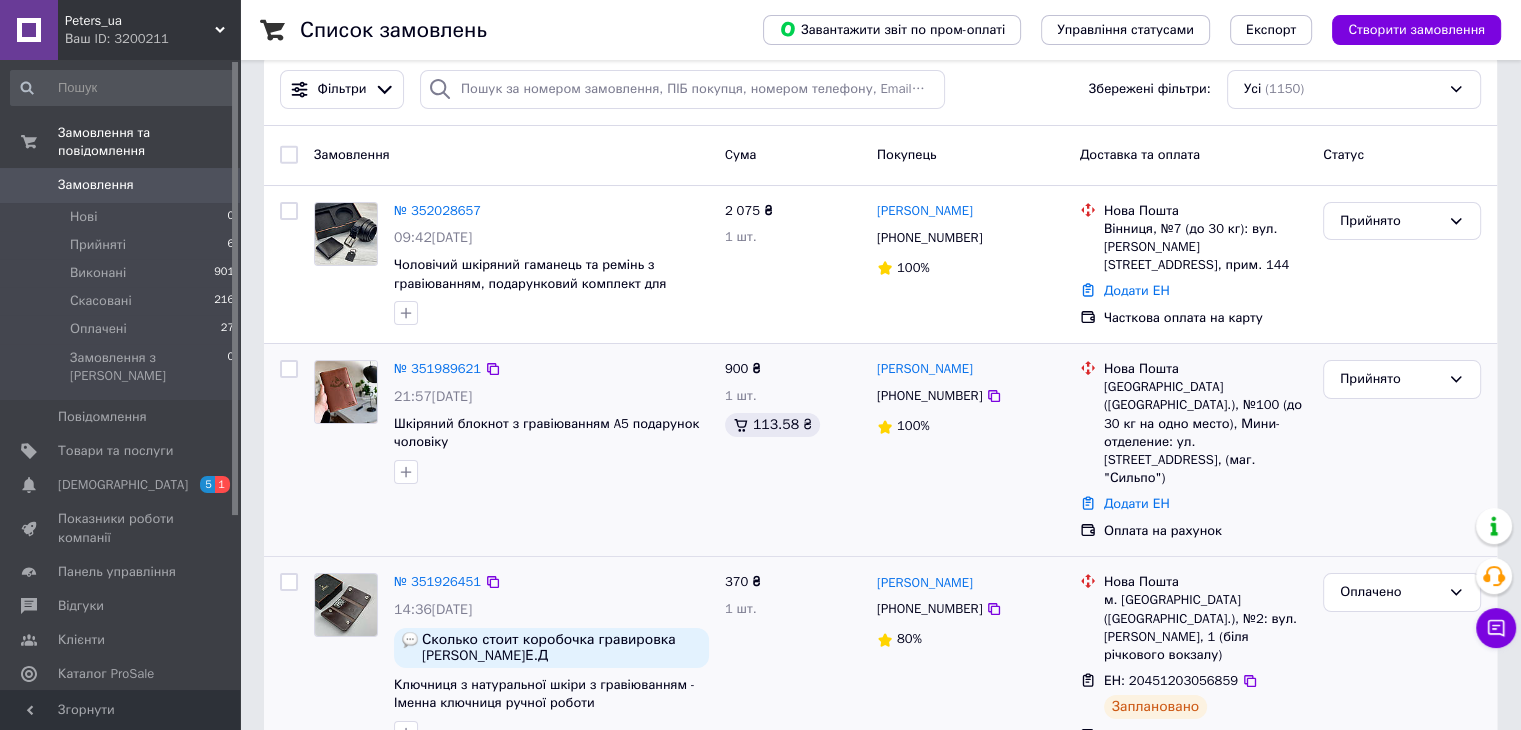 scroll, scrollTop: 0, scrollLeft: 0, axis: both 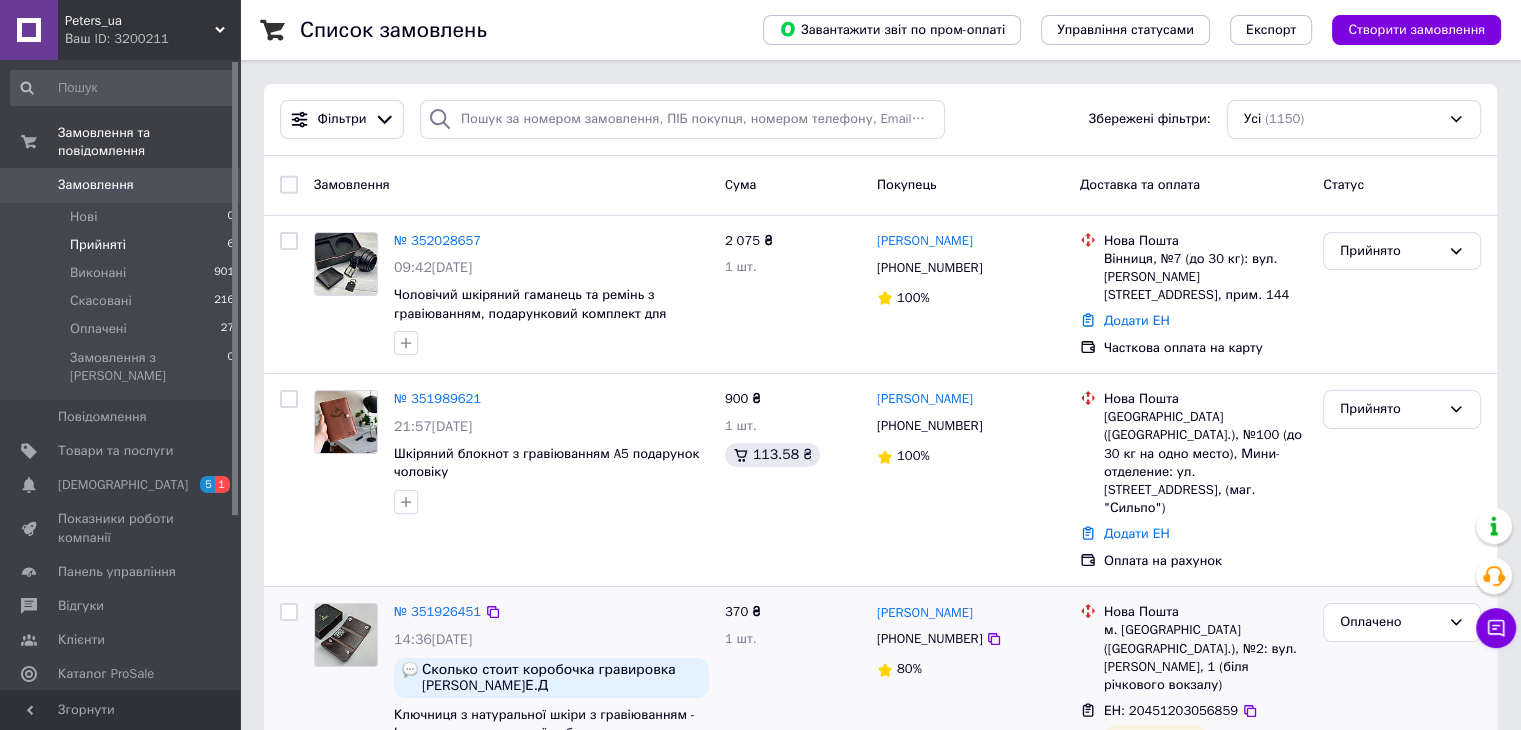click on "Прийняті 6" at bounding box center (123, 245) 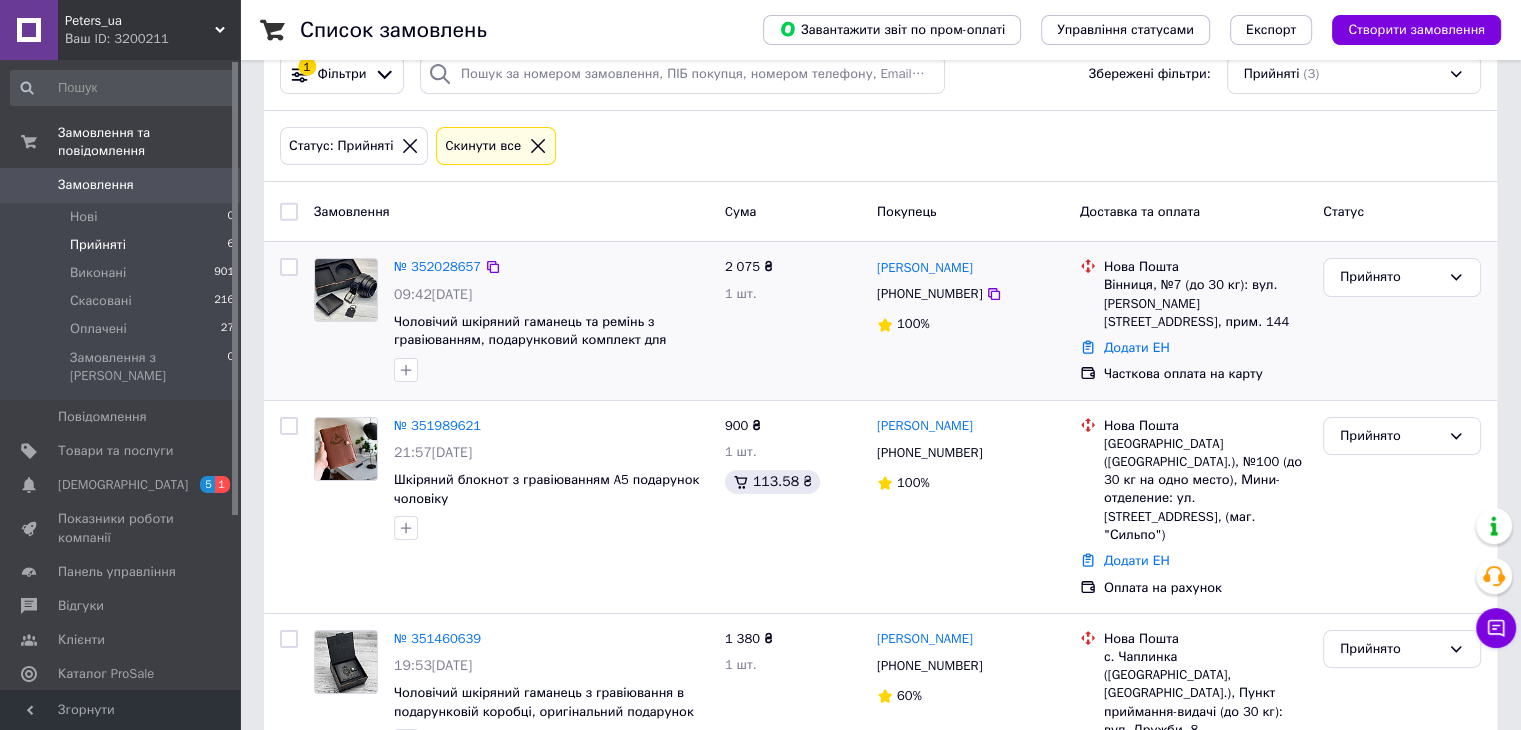 scroll, scrollTop: 89, scrollLeft: 0, axis: vertical 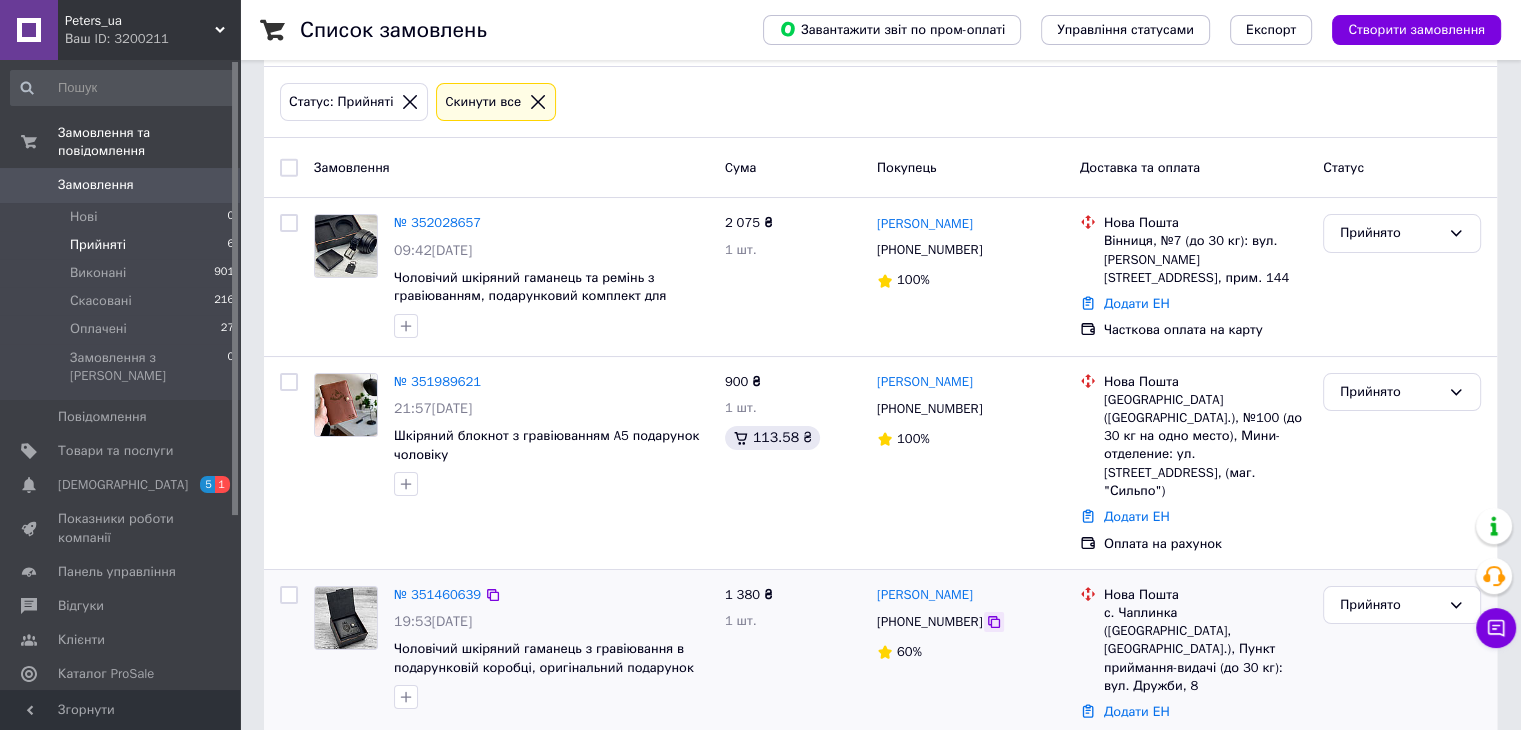 click 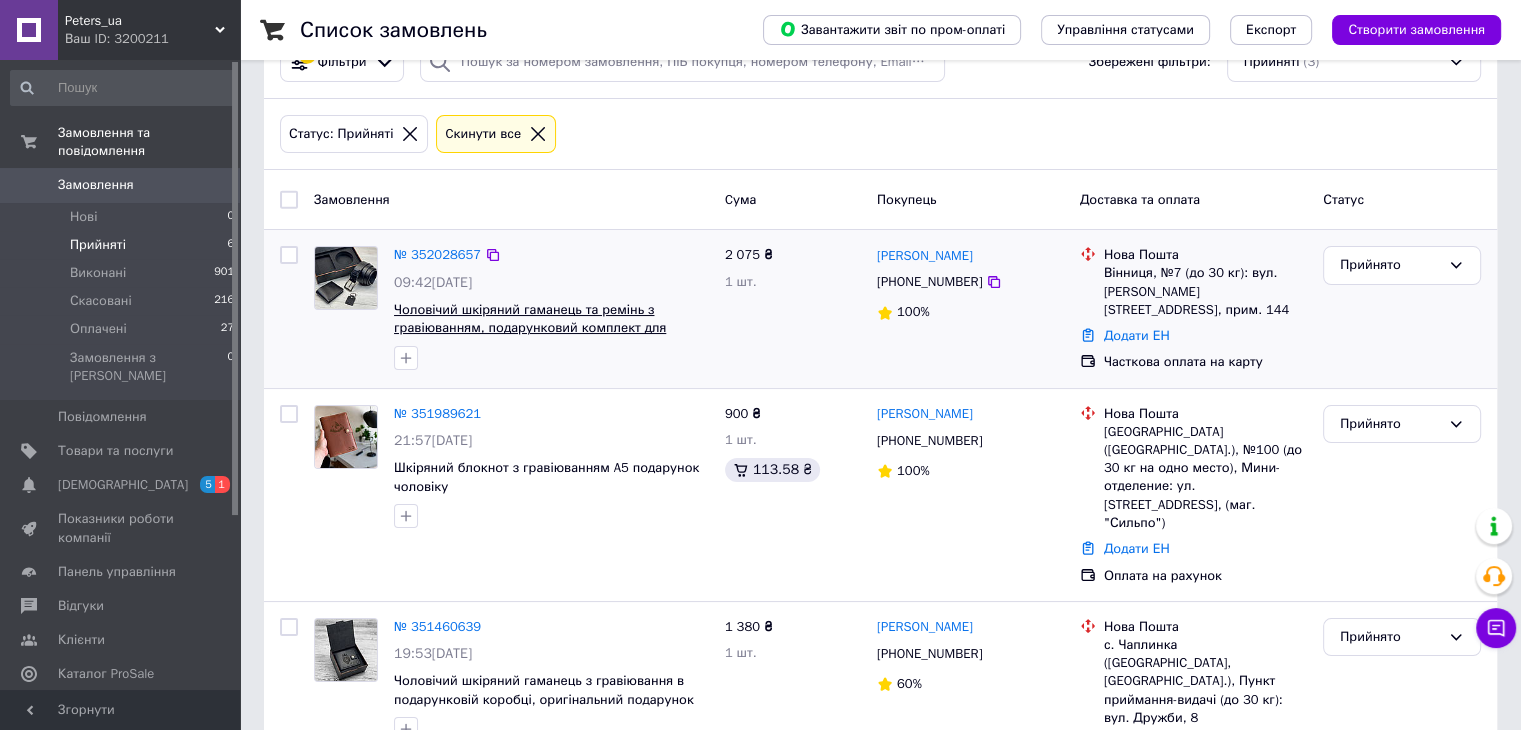 scroll, scrollTop: 89, scrollLeft: 0, axis: vertical 